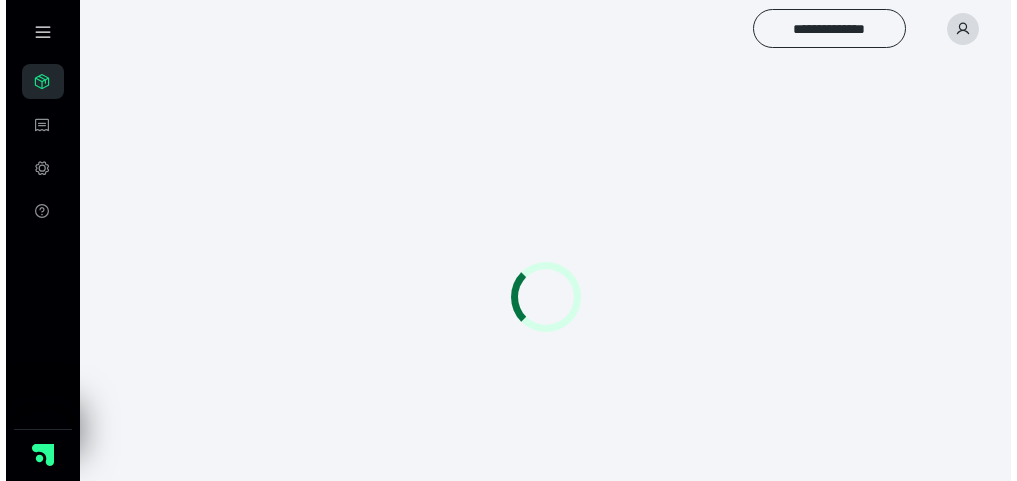 scroll, scrollTop: 0, scrollLeft: 0, axis: both 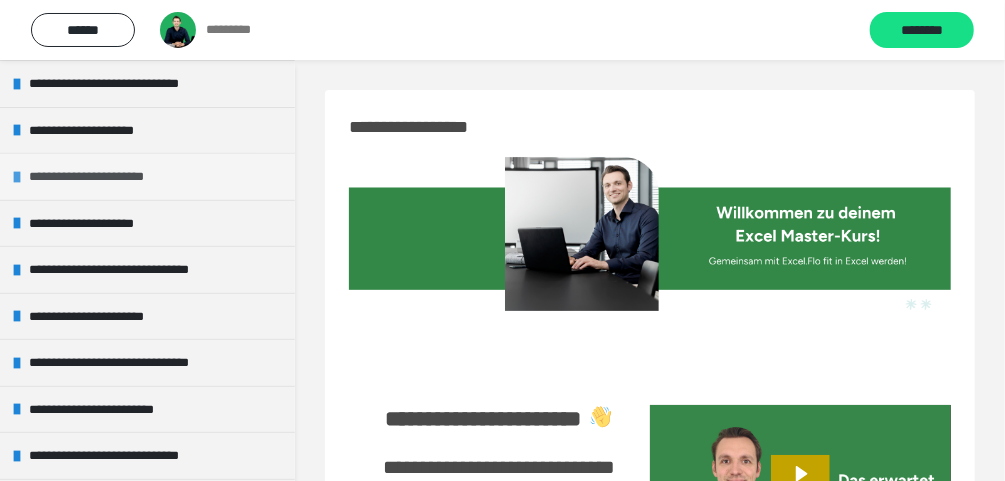 click at bounding box center (17, 177) 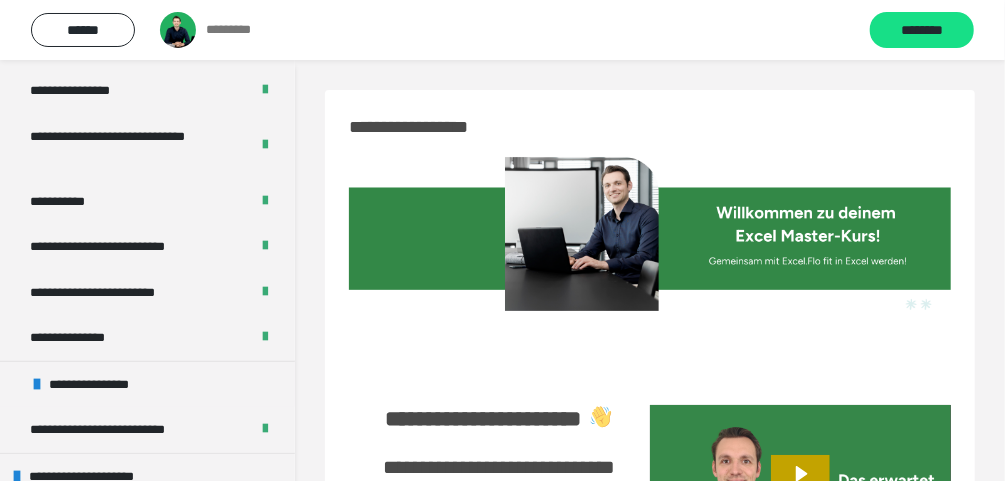 scroll, scrollTop: 720, scrollLeft: 0, axis: vertical 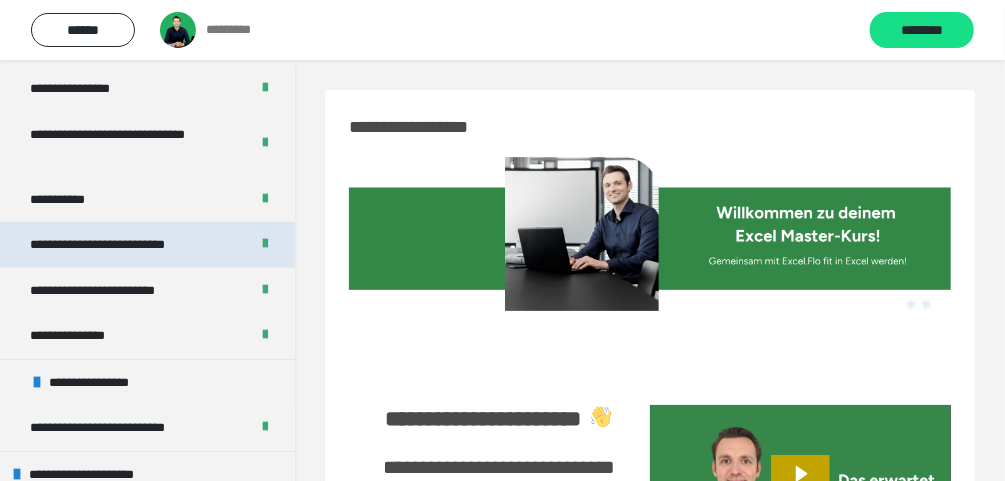 click on "**********" at bounding box center [115, 245] 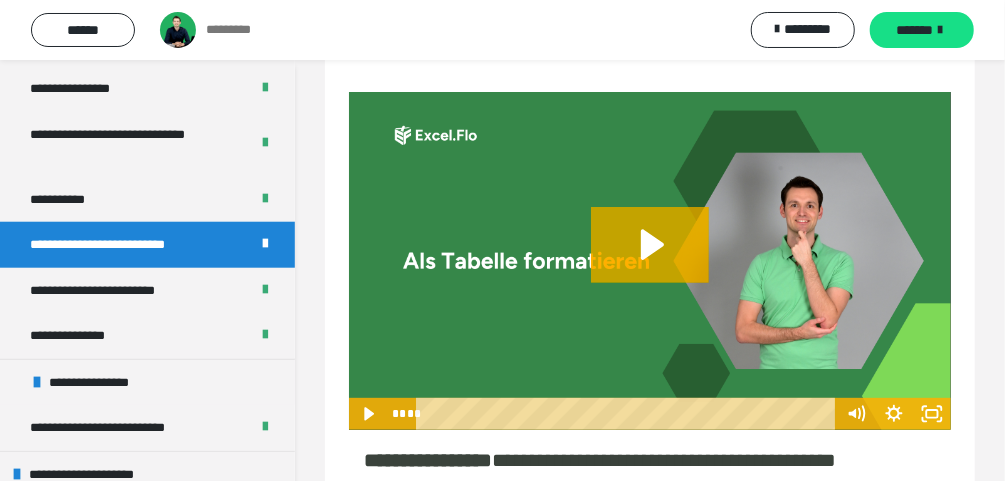 scroll, scrollTop: 160, scrollLeft: 0, axis: vertical 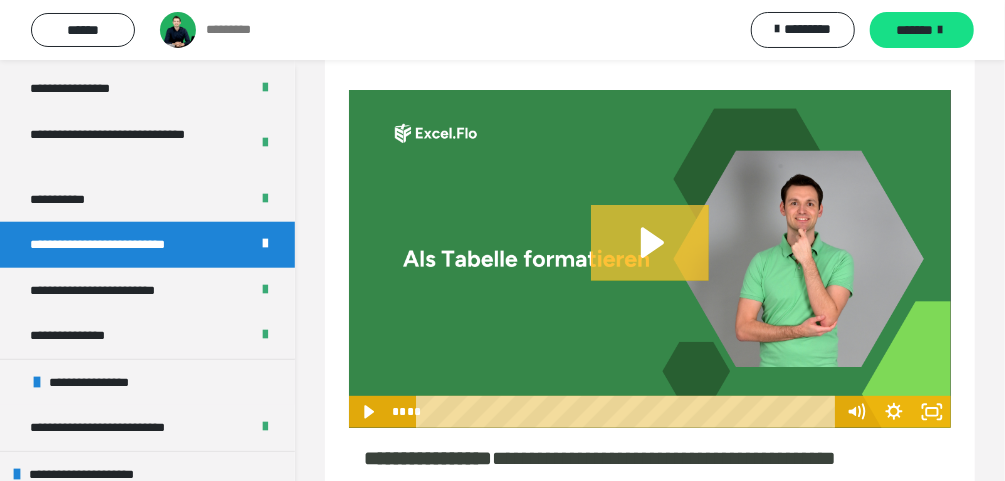 click 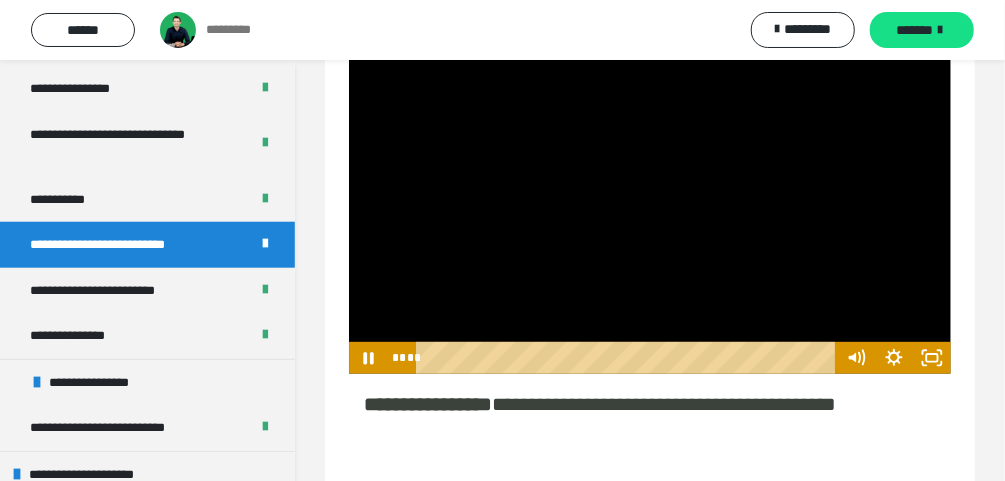scroll, scrollTop: 240, scrollLeft: 0, axis: vertical 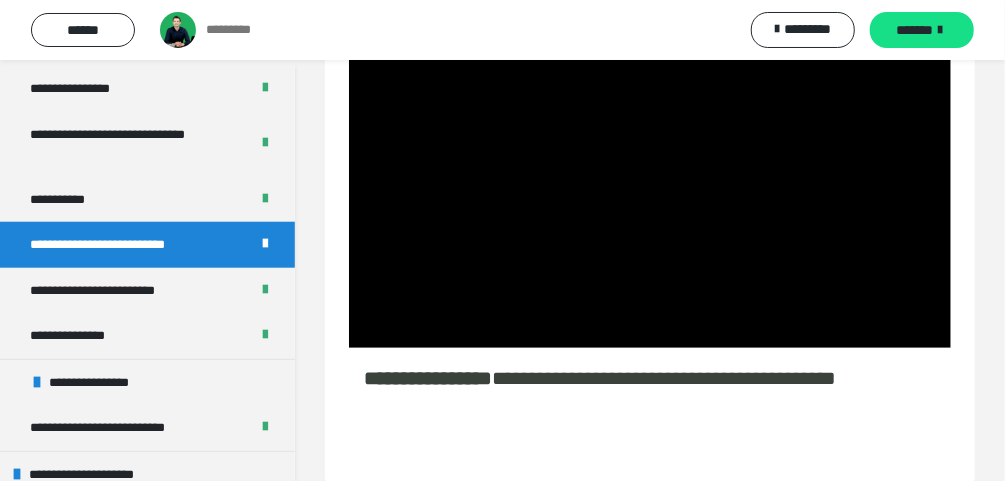 type 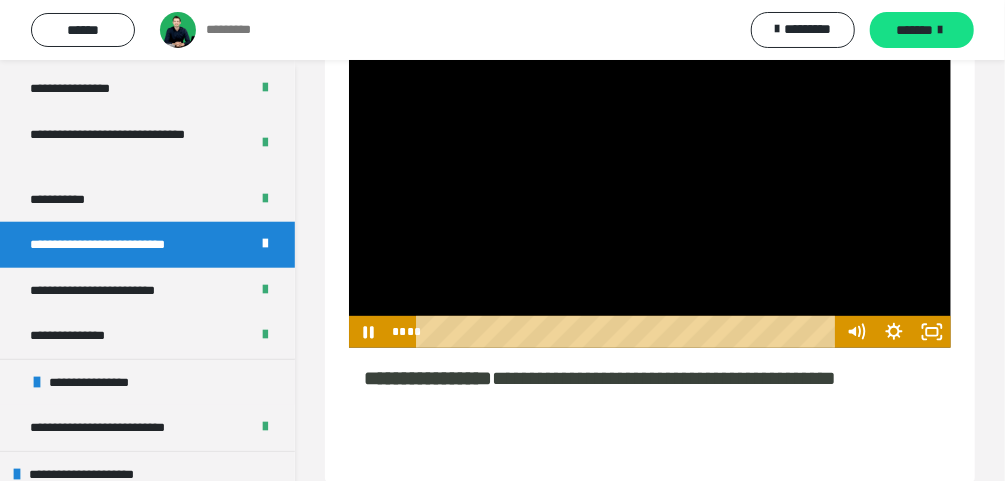click at bounding box center [650, 179] 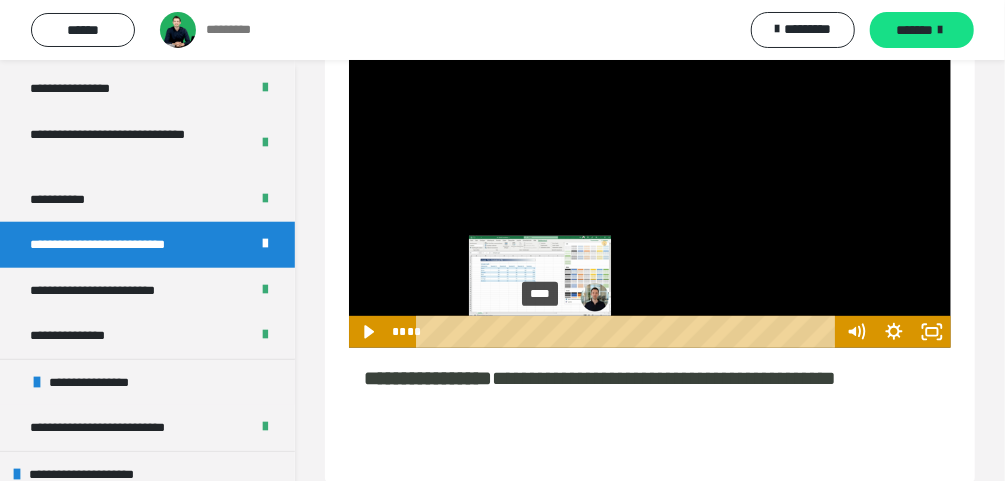drag, startPoint x: 750, startPoint y: 384, endPoint x: 541, endPoint y: 384, distance: 209 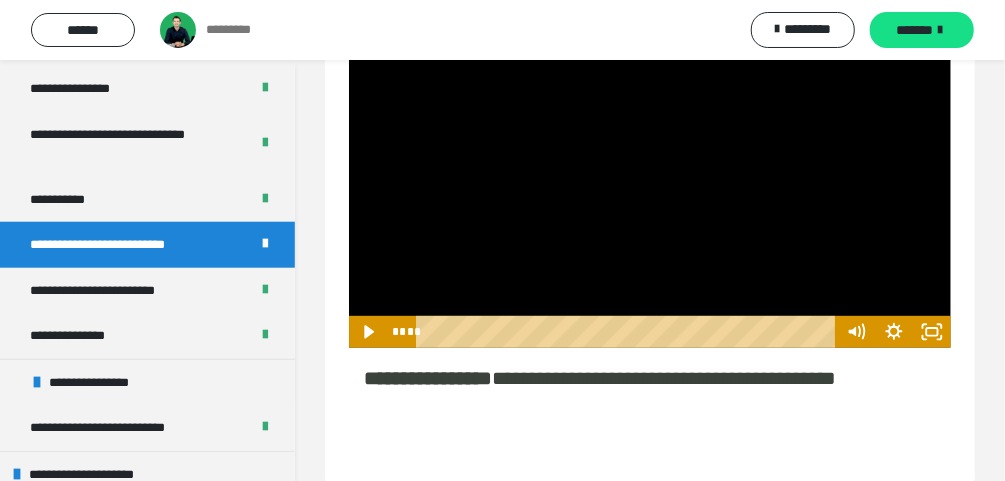 click at bounding box center (650, 179) 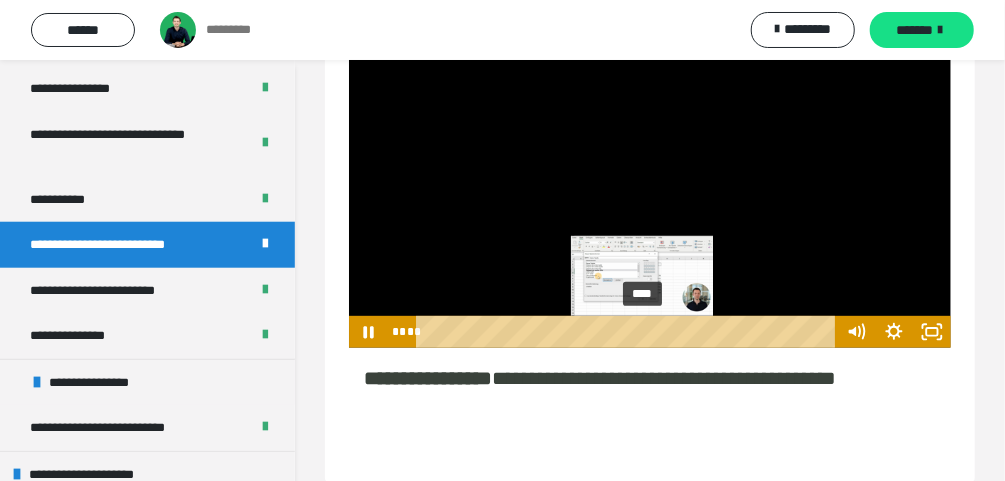 click at bounding box center [642, 332] 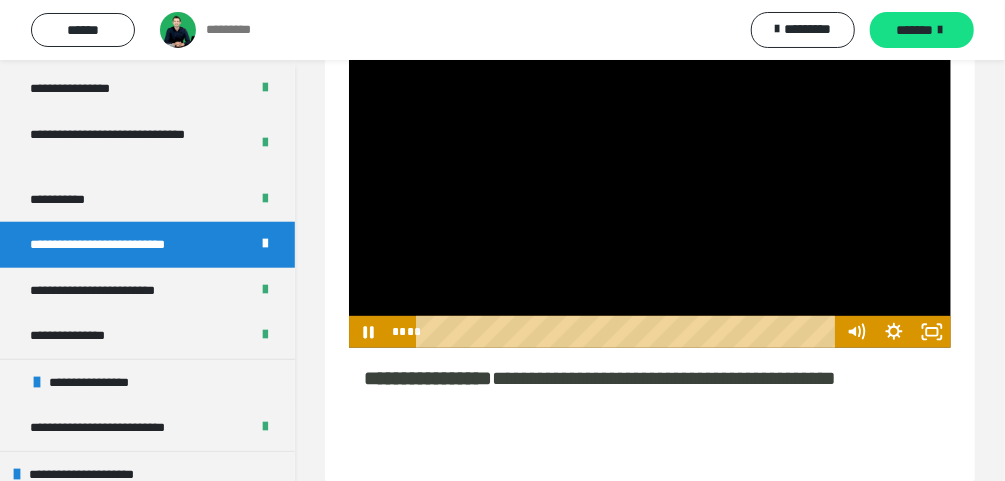 click at bounding box center [650, 179] 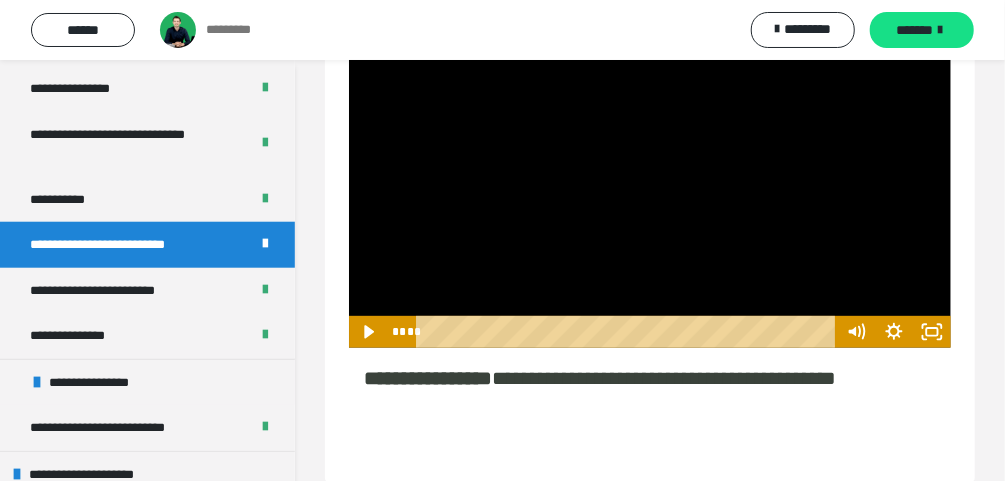click at bounding box center (650, 179) 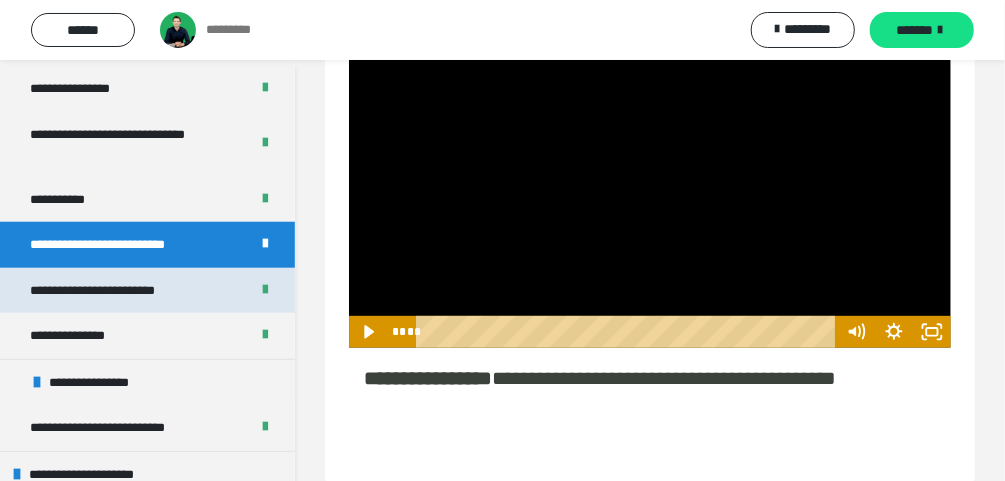 click on "**********" at bounding box center [113, 291] 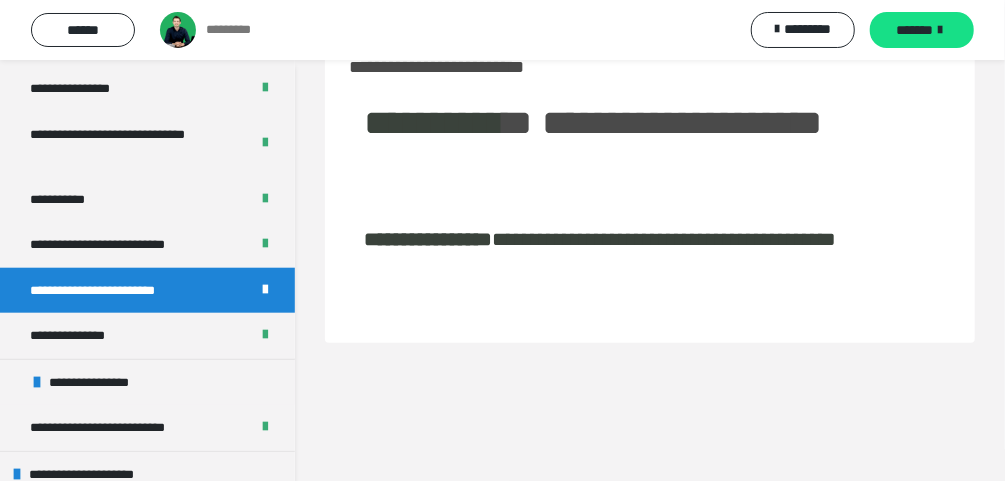 scroll, scrollTop: 60, scrollLeft: 0, axis: vertical 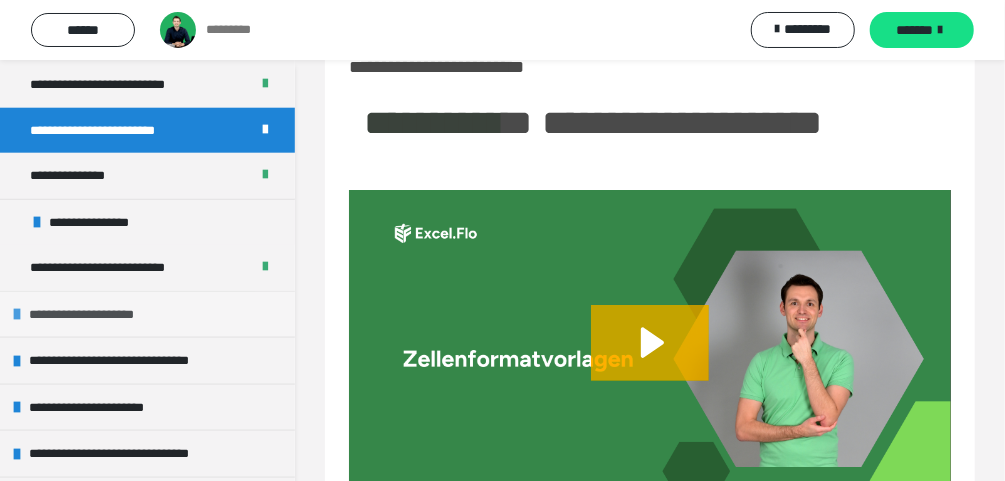 click on "**********" at bounding box center (147, 314) 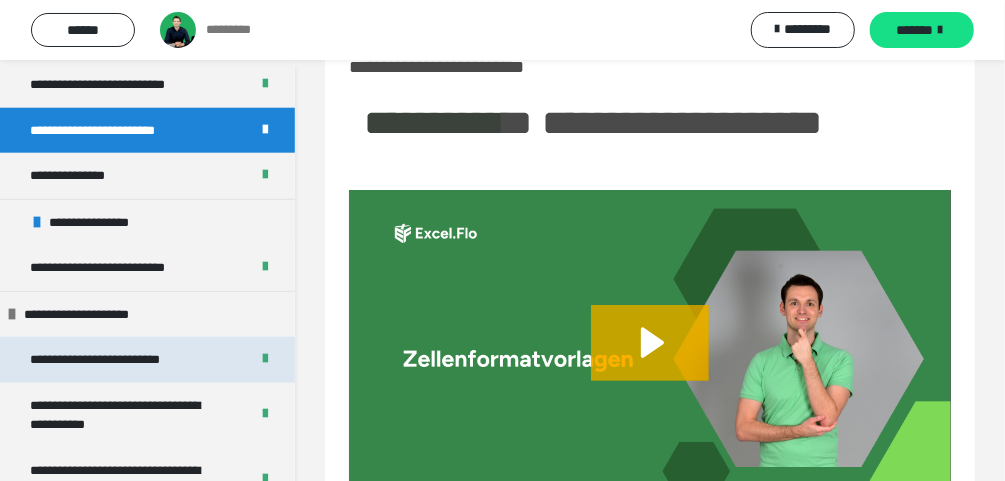 click on "**********" at bounding box center [122, 360] 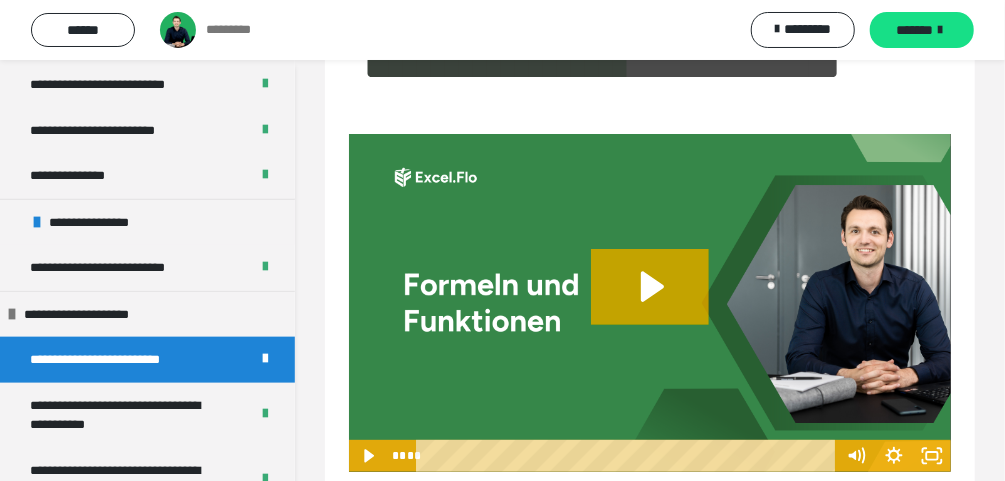 scroll, scrollTop: 140, scrollLeft: 0, axis: vertical 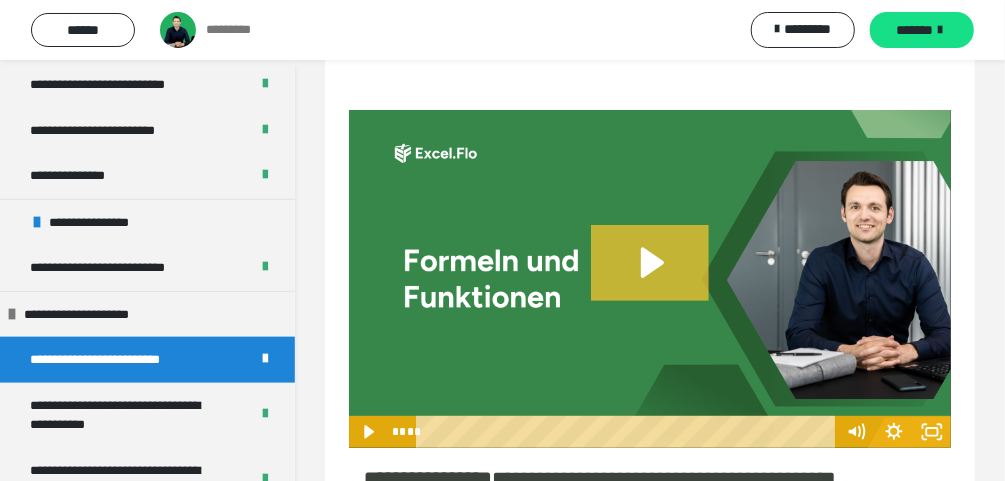 click 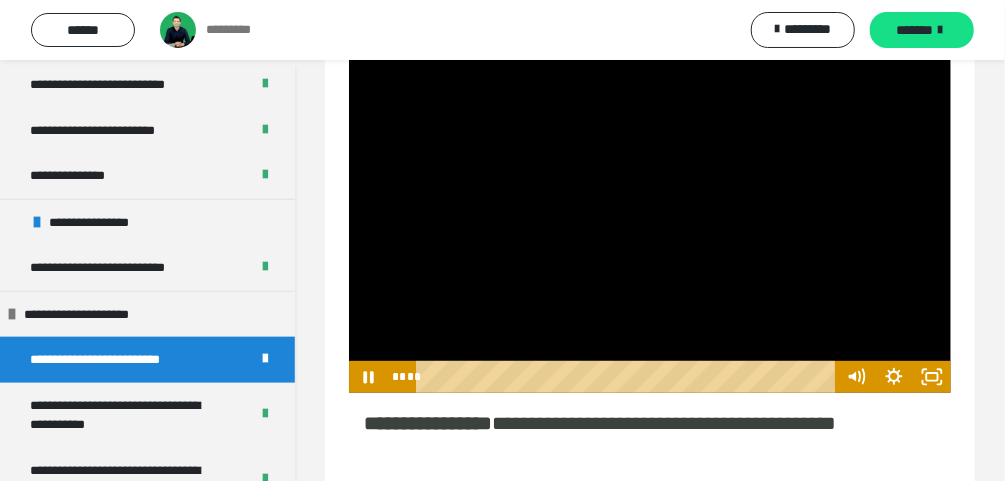 scroll, scrollTop: 220, scrollLeft: 0, axis: vertical 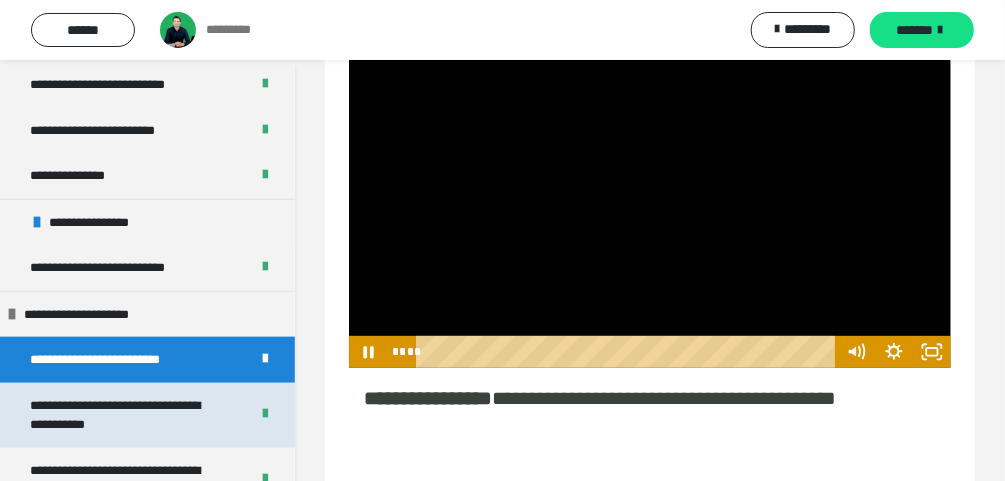 click on "**********" at bounding box center [125, 415] 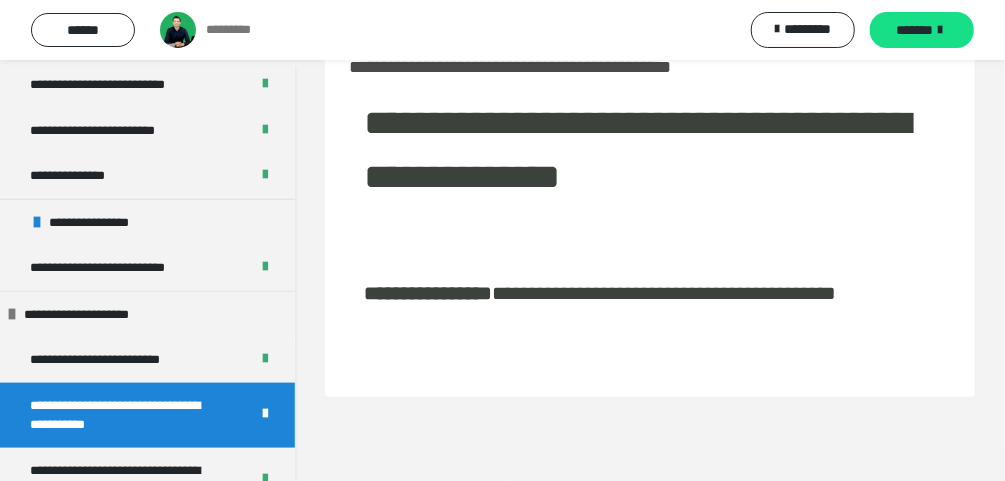 scroll, scrollTop: 60, scrollLeft: 0, axis: vertical 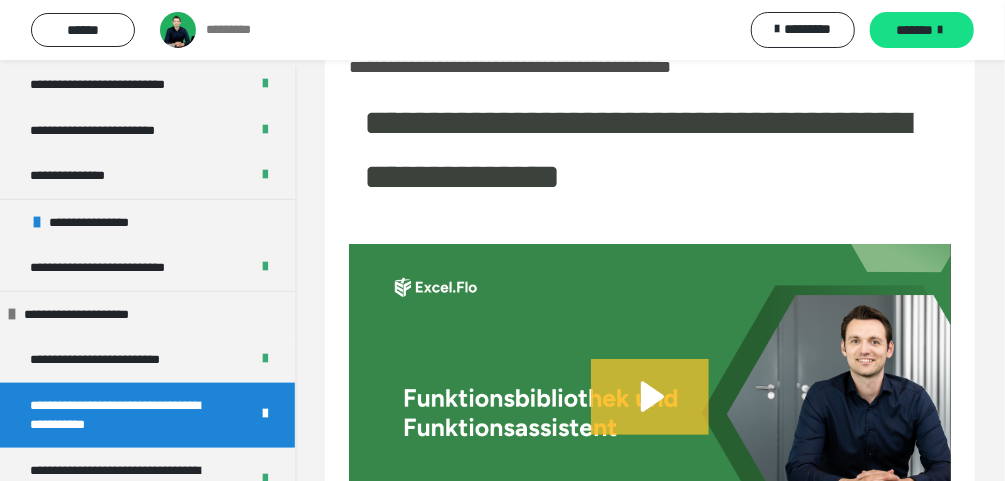 click 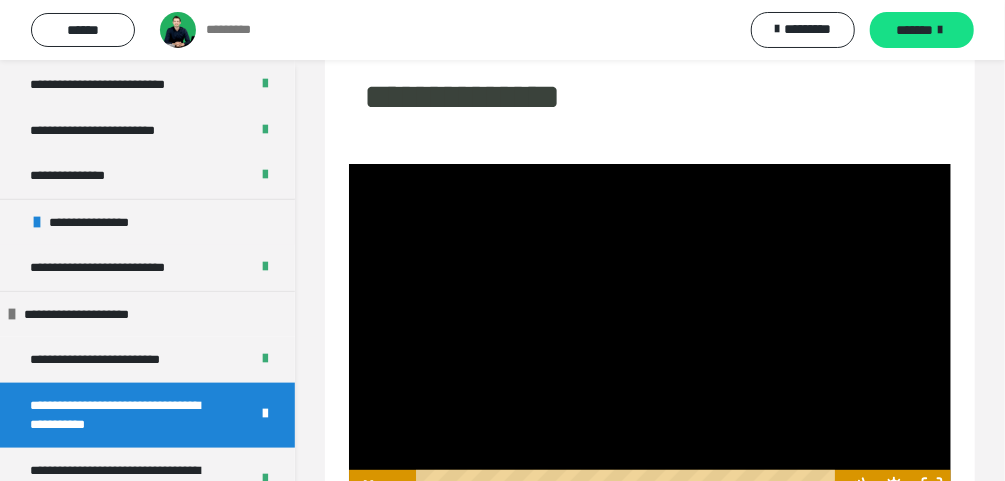 scroll, scrollTop: 220, scrollLeft: 0, axis: vertical 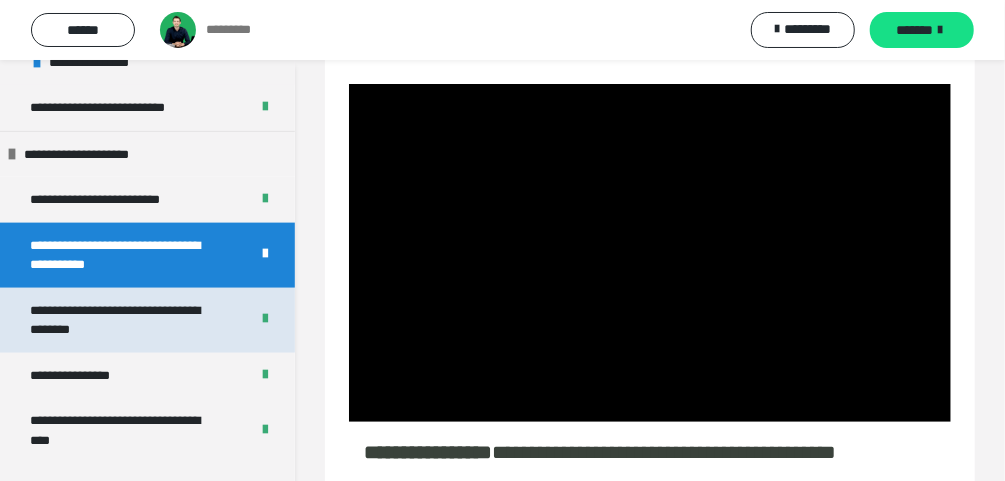 click on "**********" at bounding box center [125, 320] 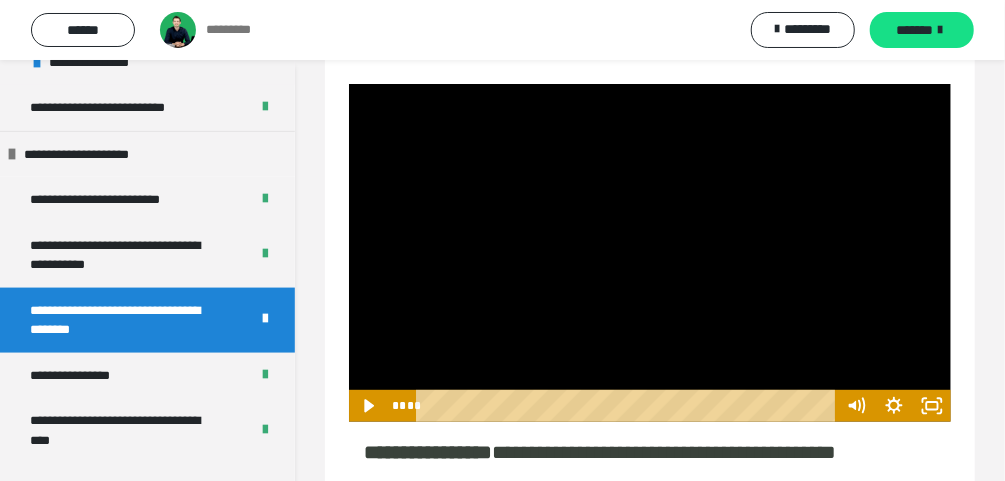 scroll, scrollTop: 60, scrollLeft: 0, axis: vertical 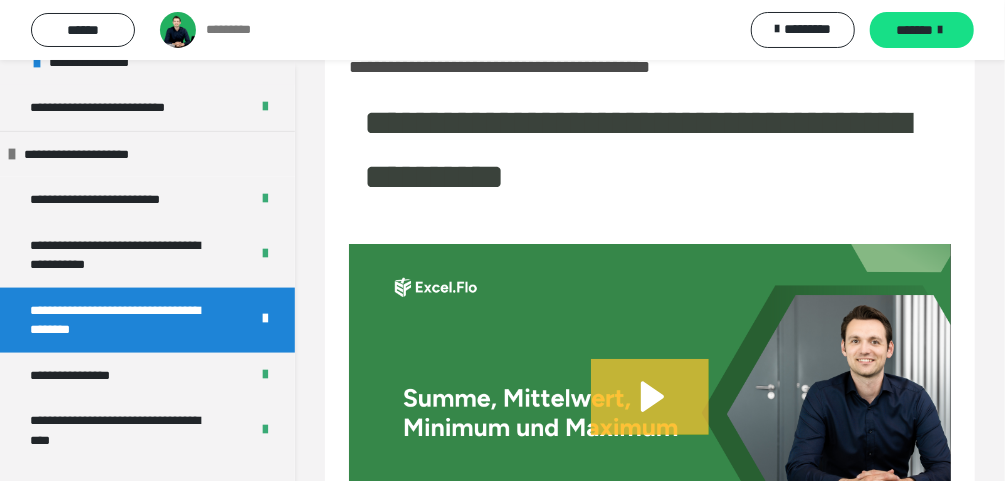 click 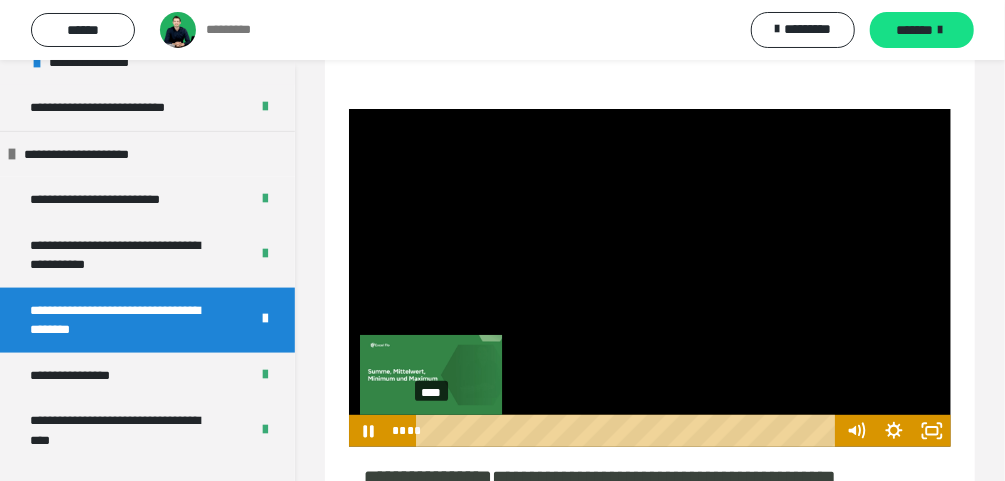 scroll, scrollTop: 220, scrollLeft: 0, axis: vertical 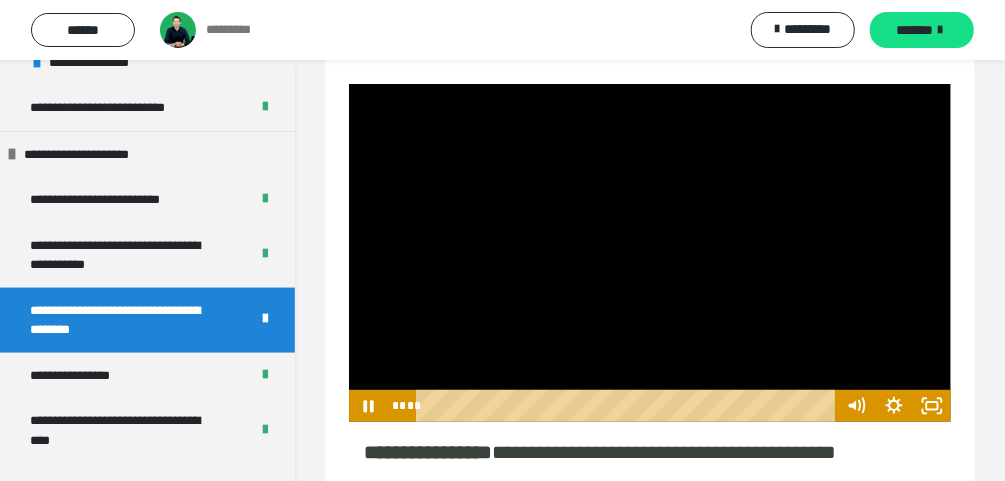 click at bounding box center [650, 253] 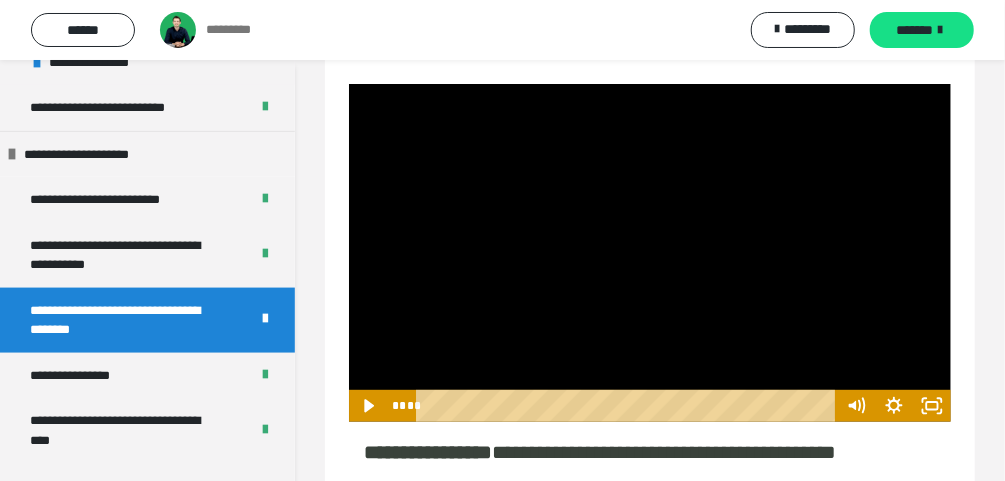 click at bounding box center (650, 253) 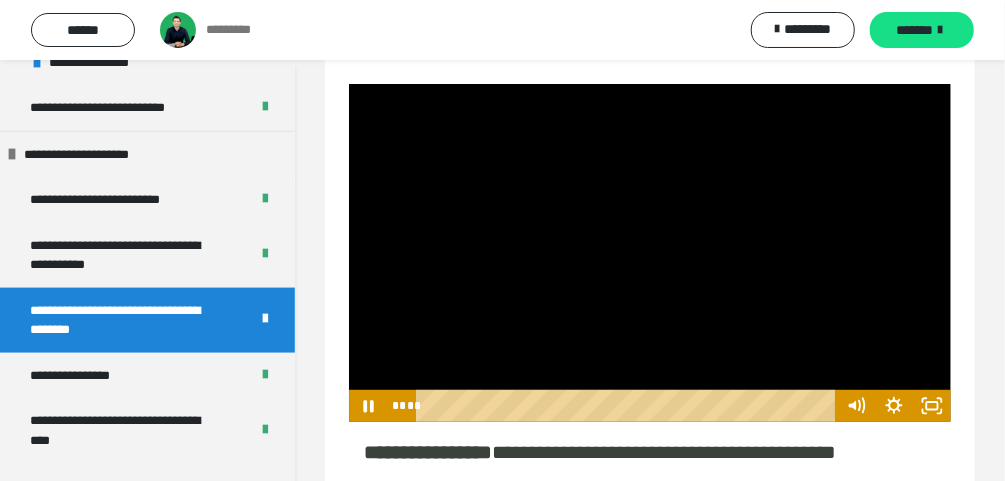 click at bounding box center (650, 253) 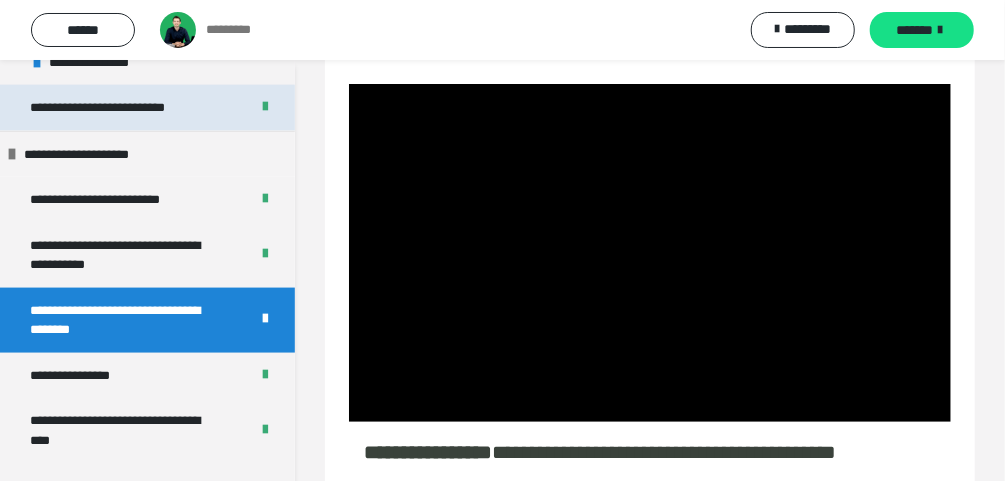 type 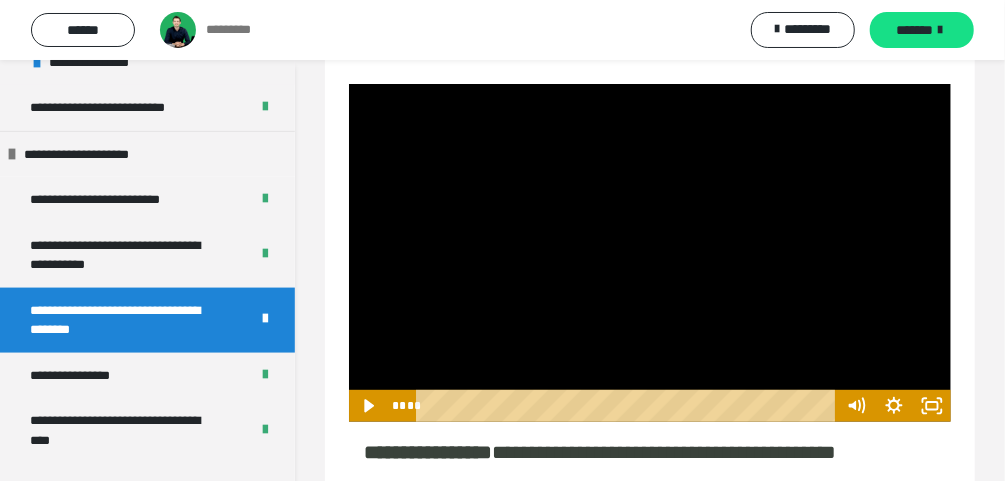 click at bounding box center [650, 253] 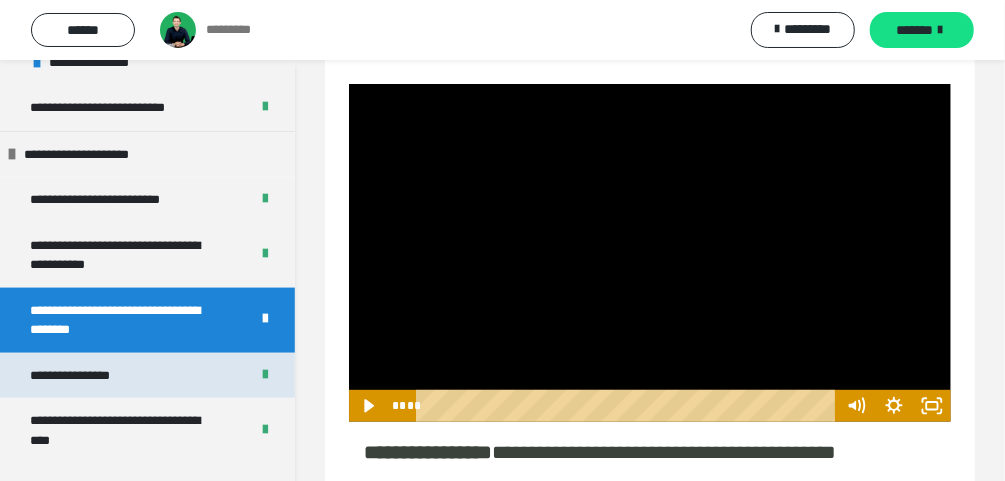 click on "**********" at bounding box center (86, 376) 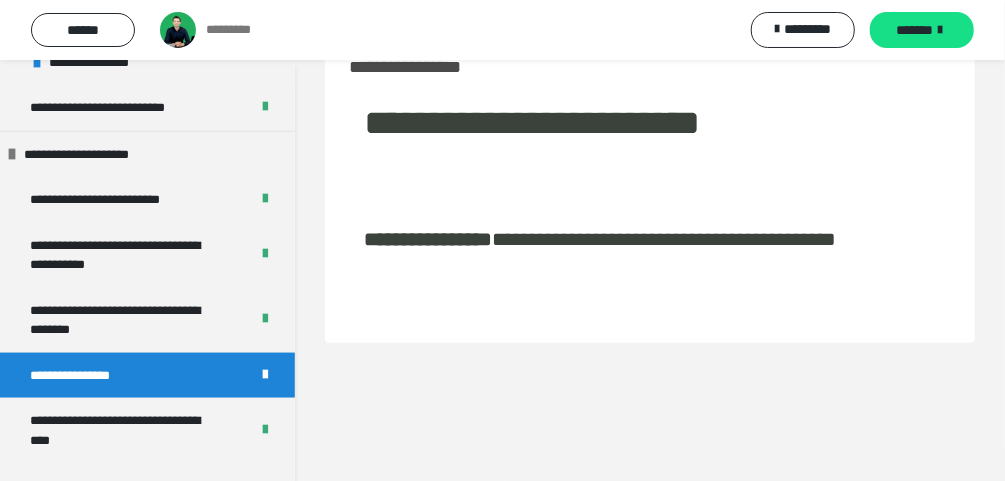 scroll, scrollTop: 60, scrollLeft: 0, axis: vertical 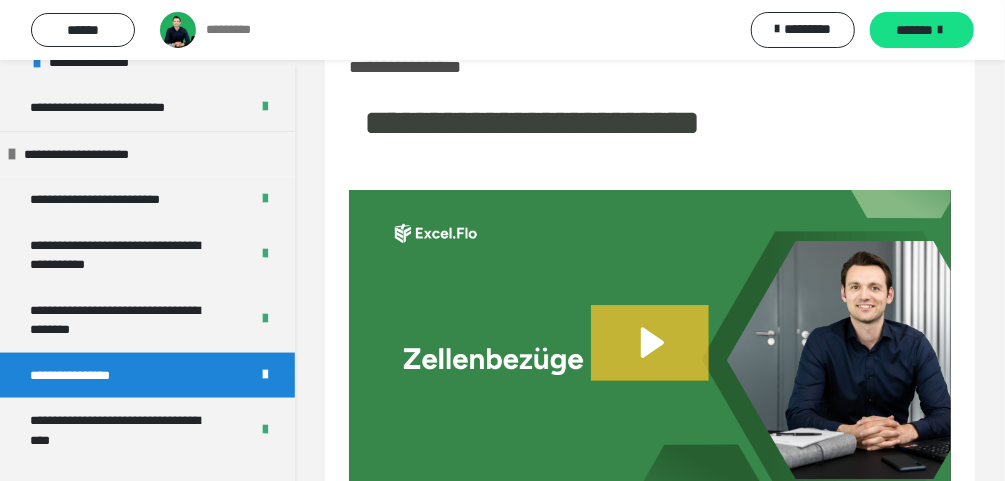 click 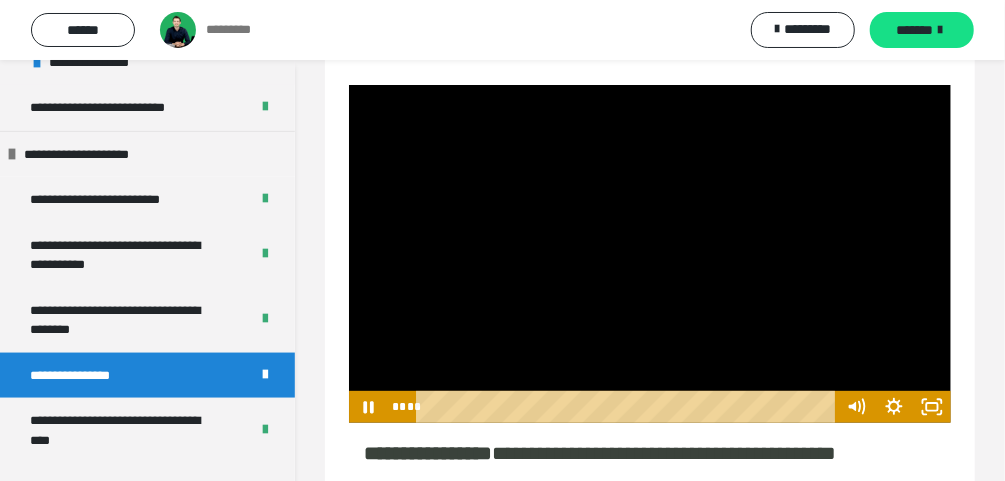 scroll, scrollTop: 140, scrollLeft: 0, axis: vertical 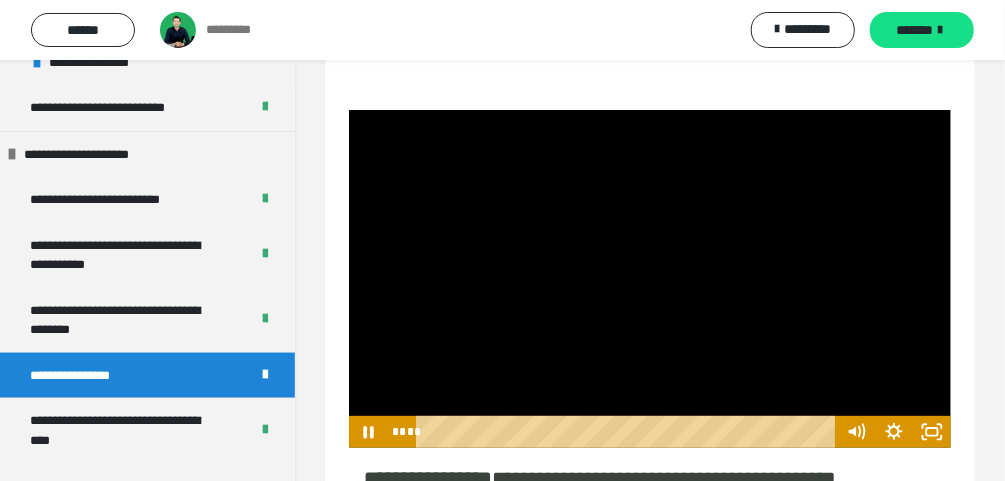 click at bounding box center [650, 279] 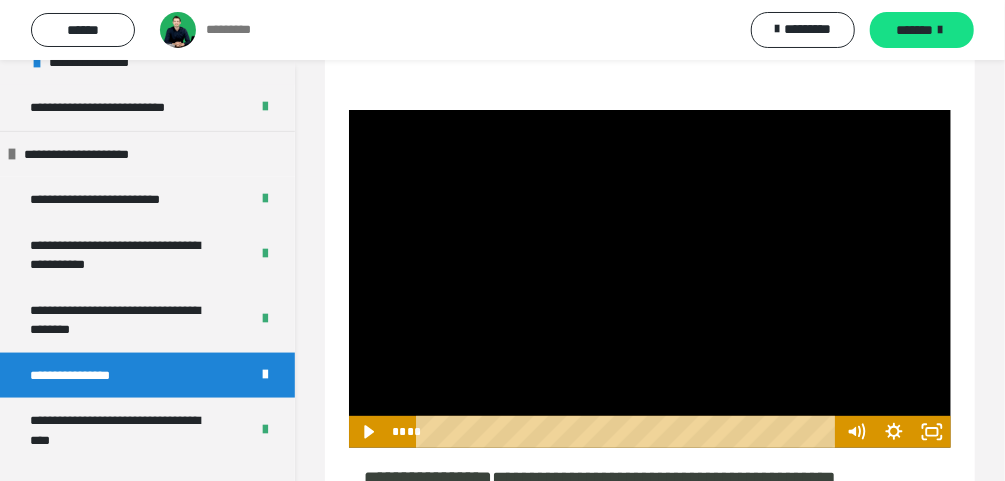 click at bounding box center [650, 279] 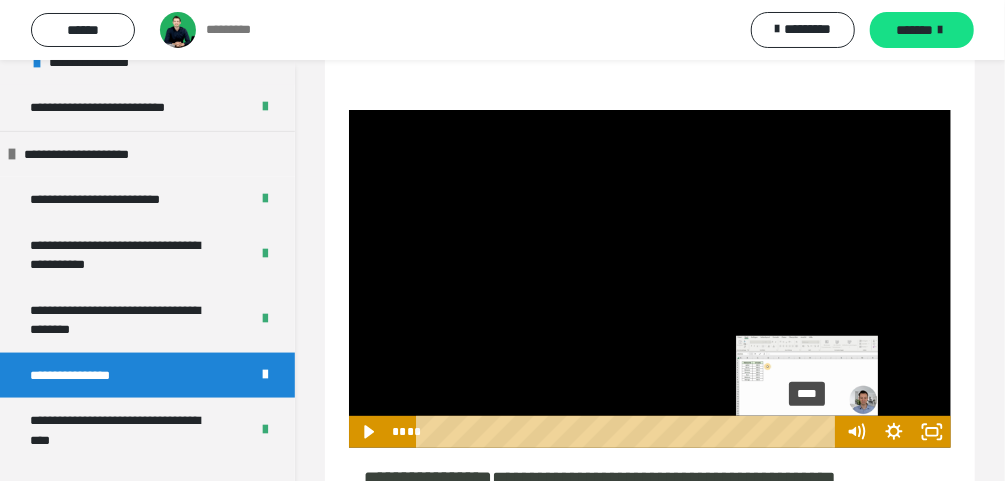 drag, startPoint x: 827, startPoint y: 435, endPoint x: 809, endPoint y: 434, distance: 18.027756 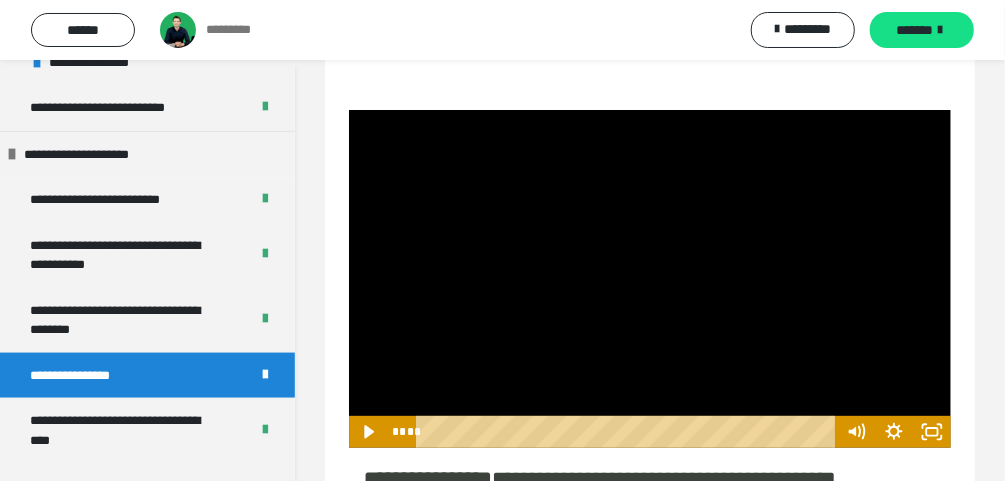 click at bounding box center (650, 279) 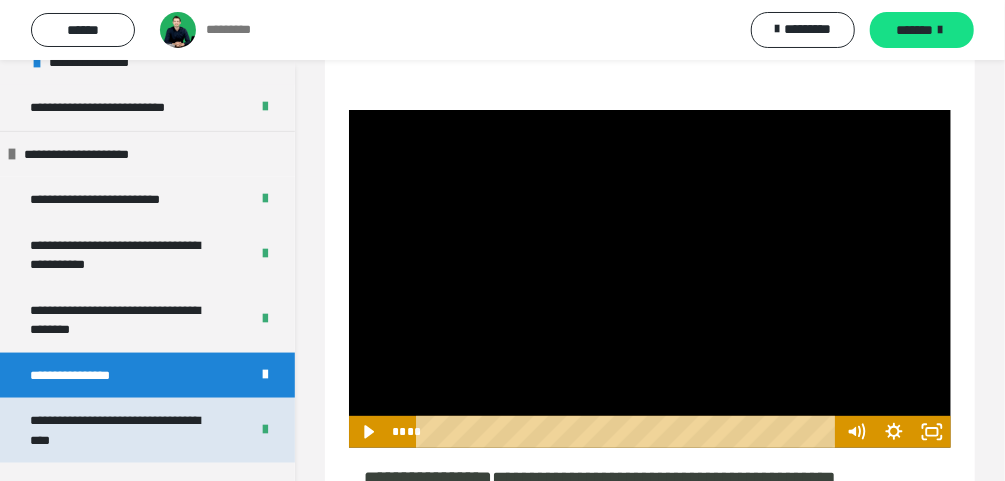 click on "**********" at bounding box center (125, 430) 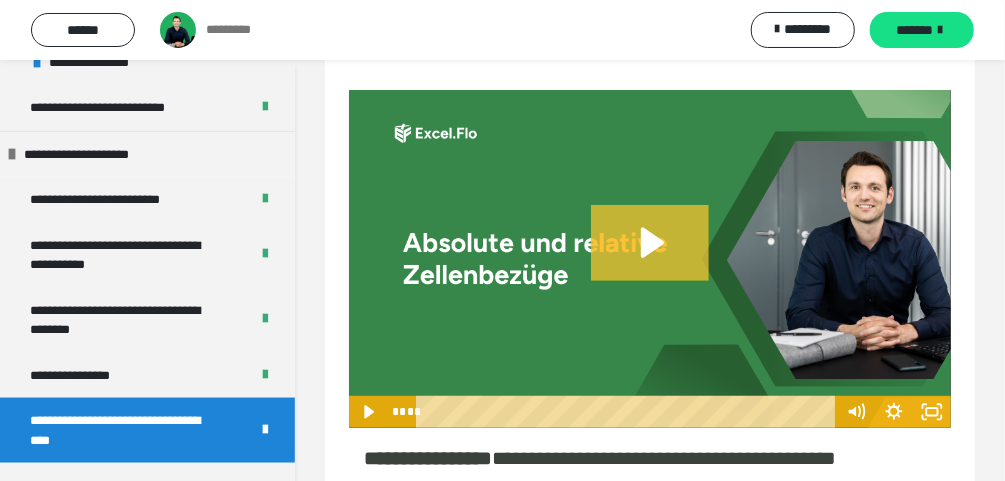 scroll, scrollTop: 220, scrollLeft: 0, axis: vertical 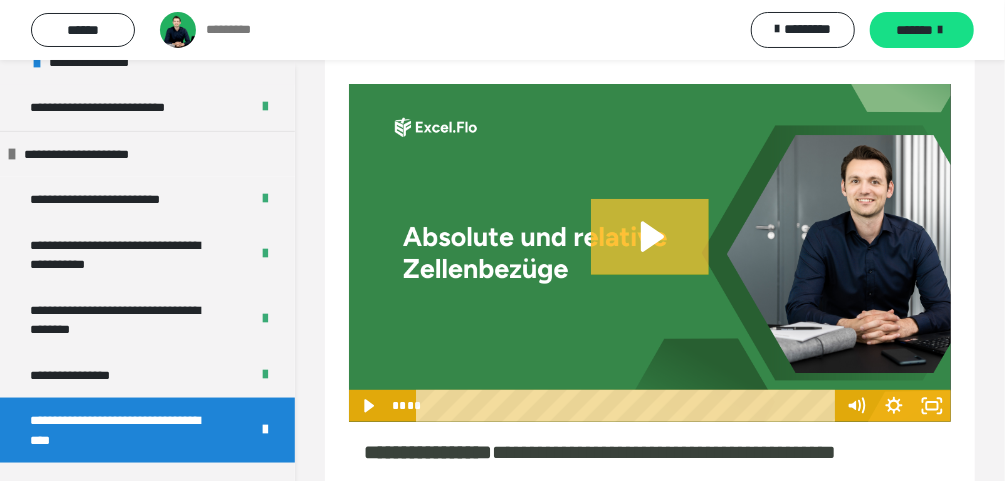 click 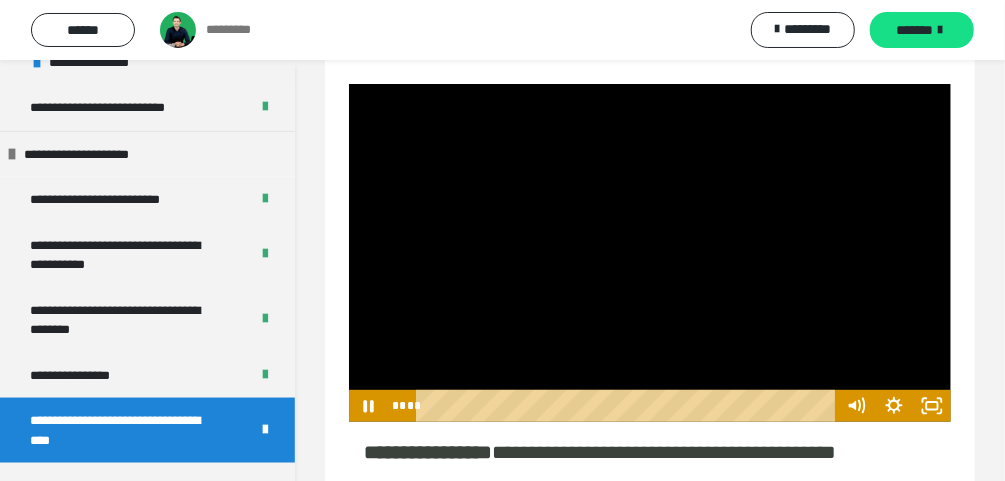 click at bounding box center [650, 253] 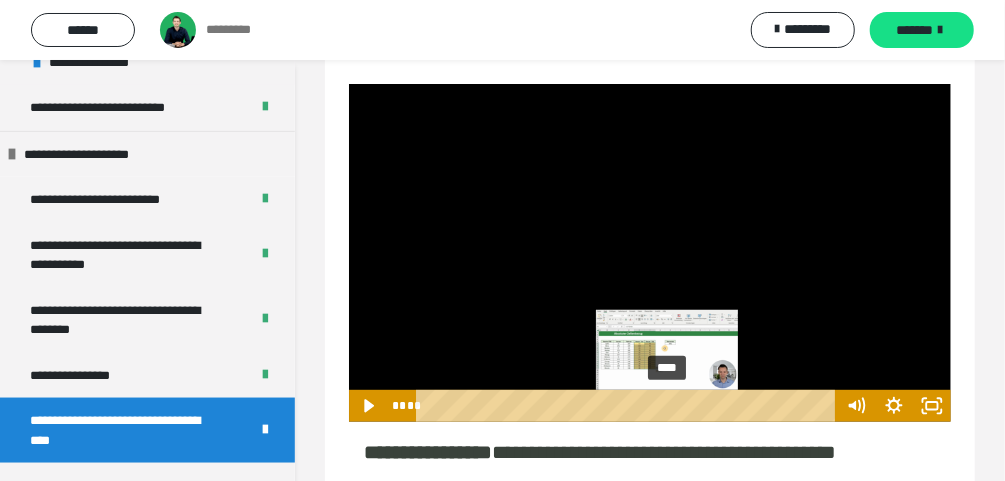 click at bounding box center (667, 406) 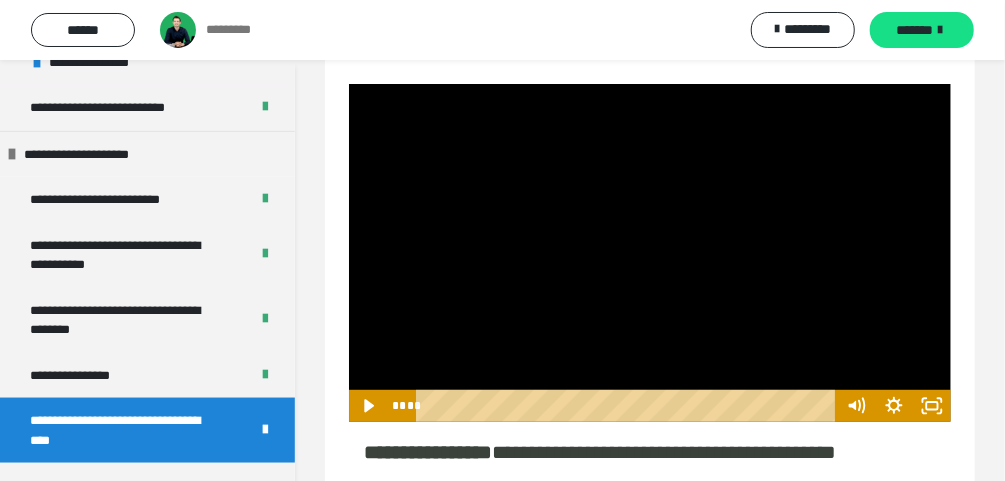 click at bounding box center (650, 253) 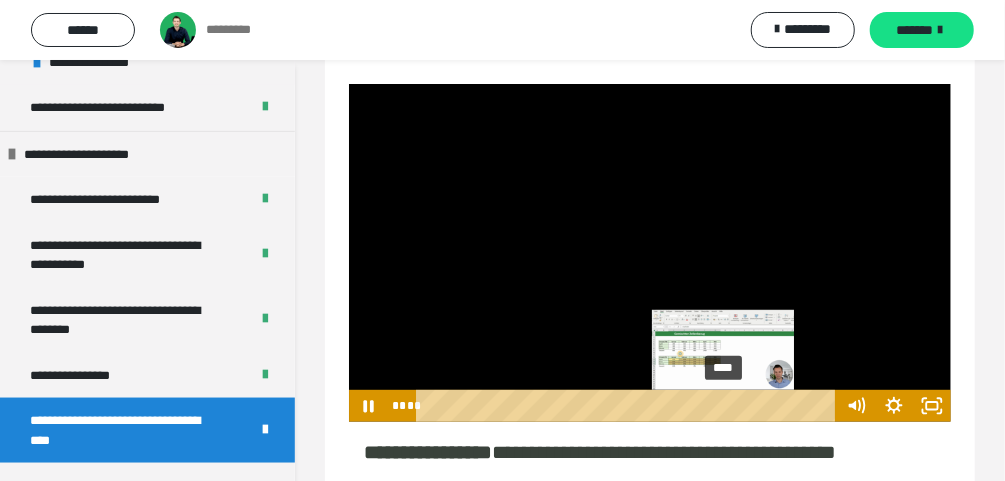 drag, startPoint x: 737, startPoint y: 405, endPoint x: 725, endPoint y: 405, distance: 12 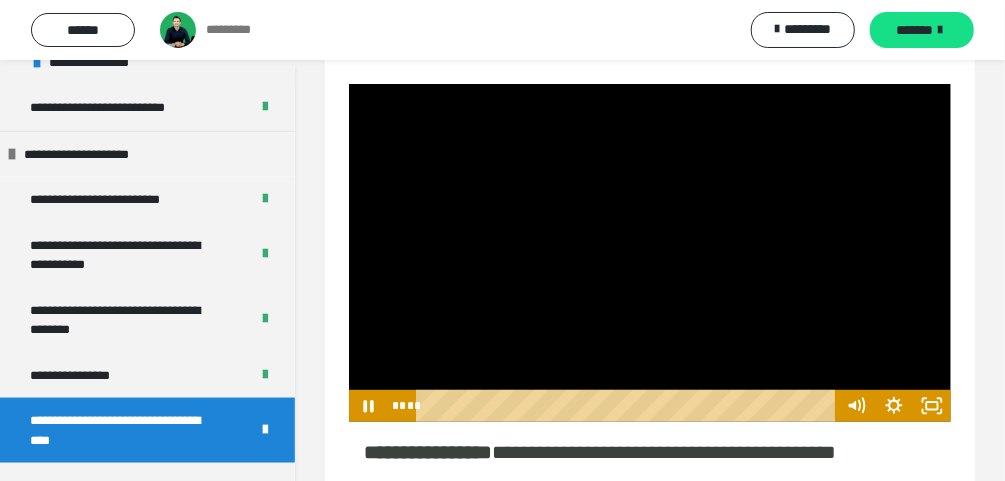 click at bounding box center (650, 253) 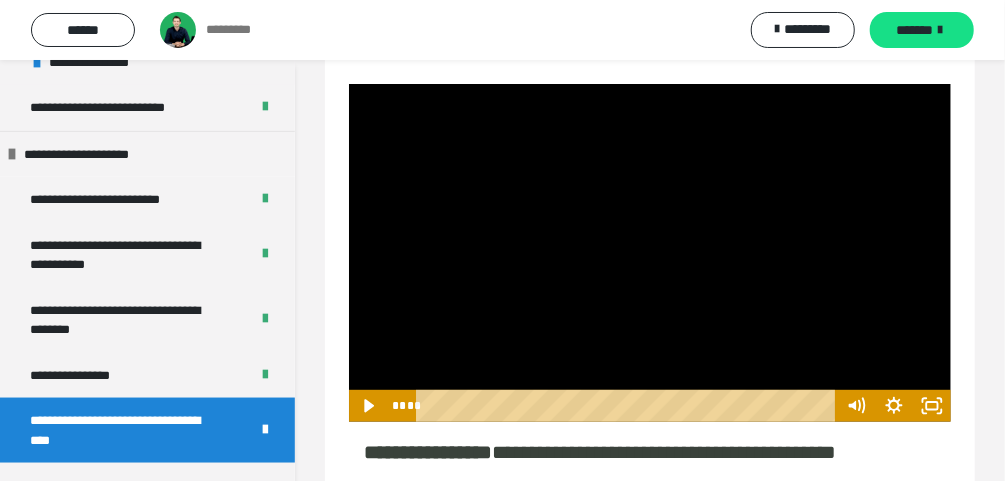 click at bounding box center [650, 253] 